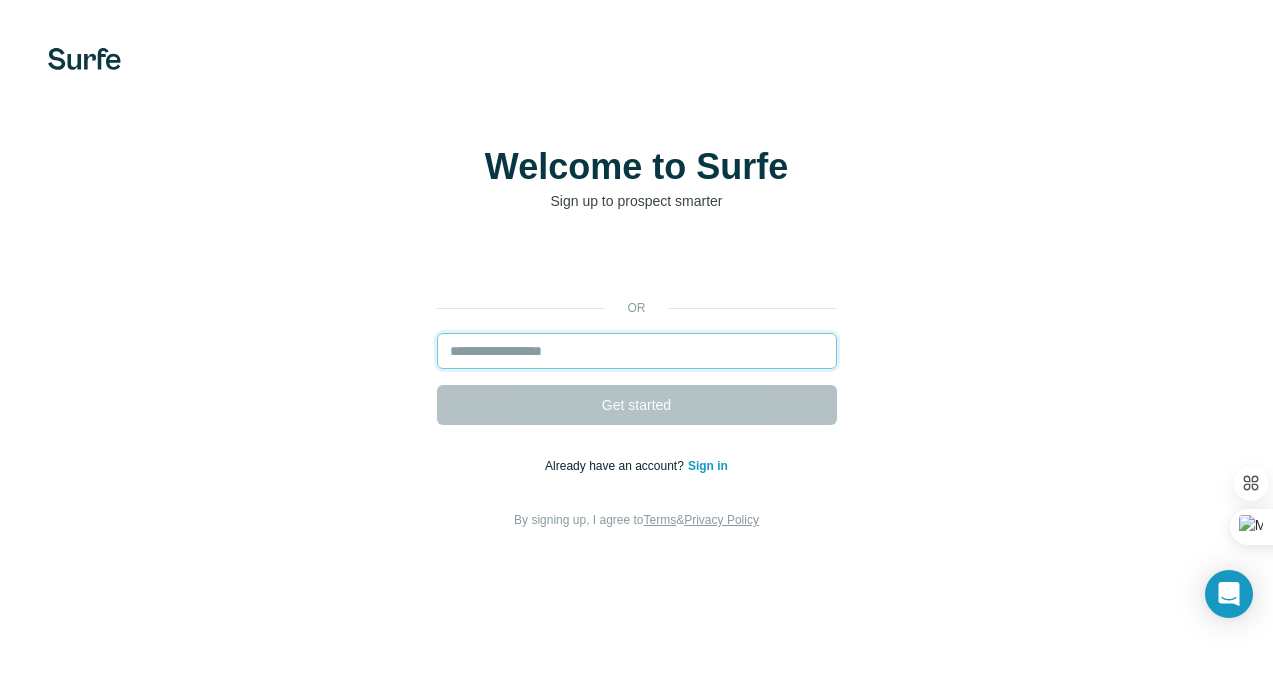 click at bounding box center (637, 351) 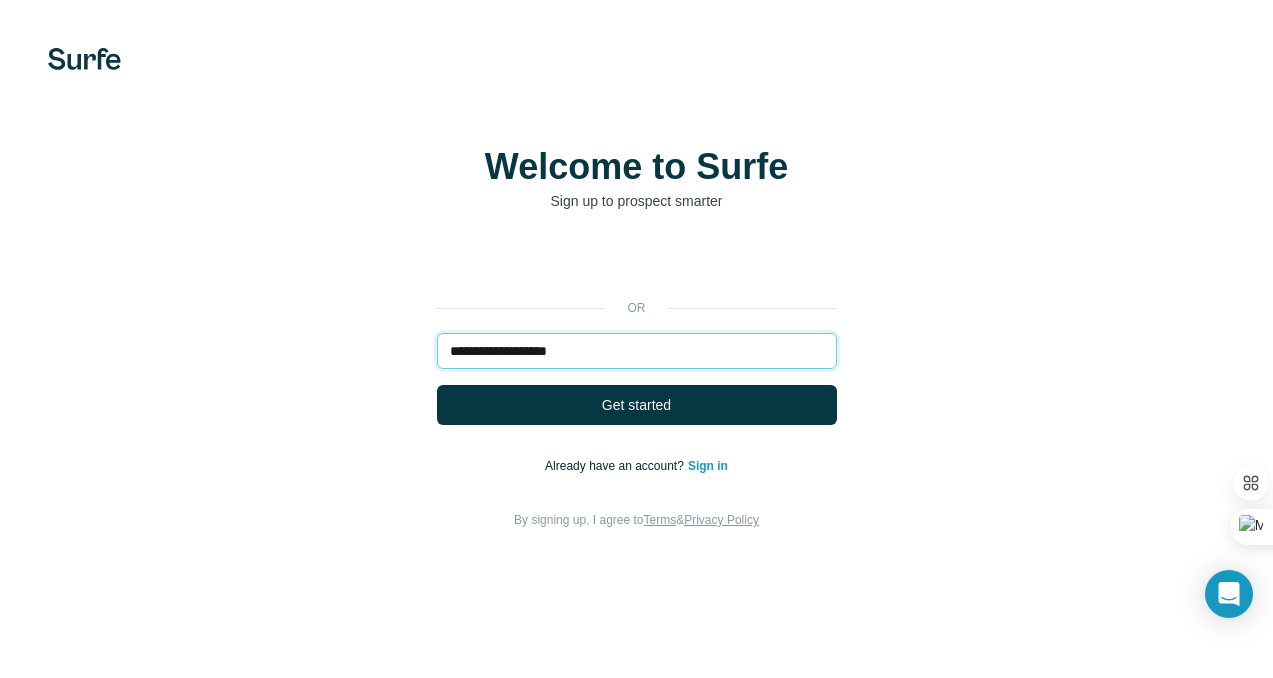 type on "**********" 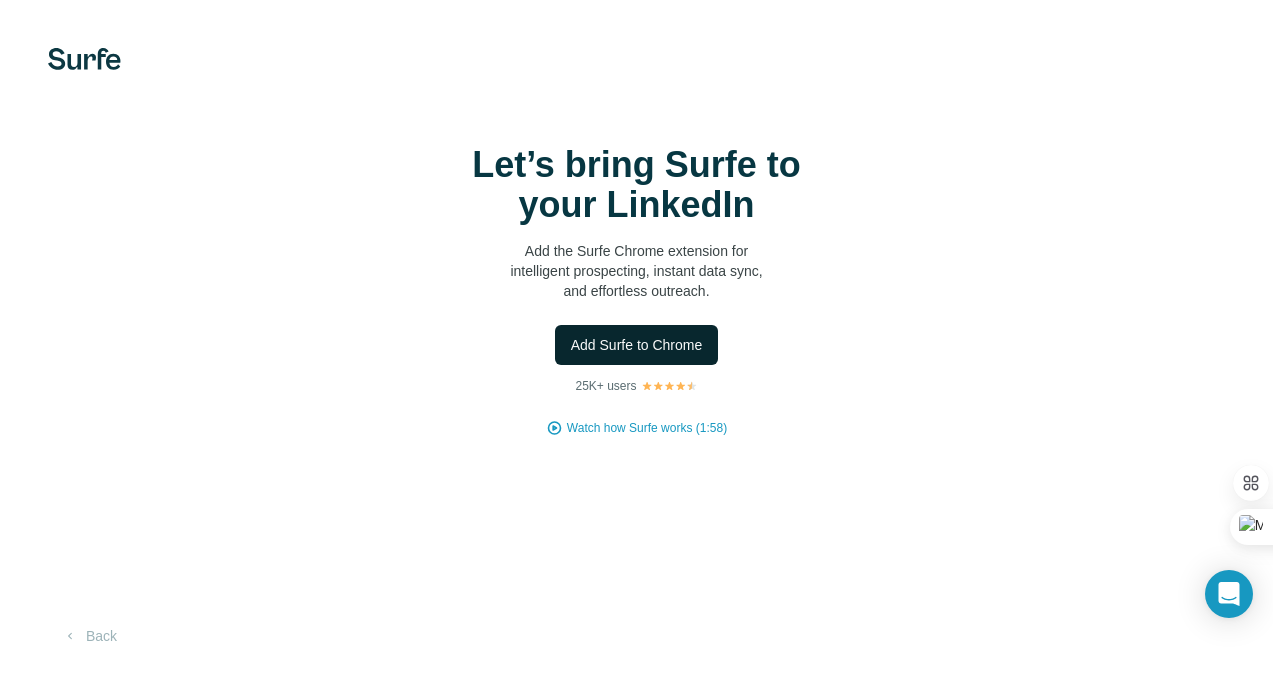 click on "Add Surfe to Chrome" at bounding box center [637, 345] 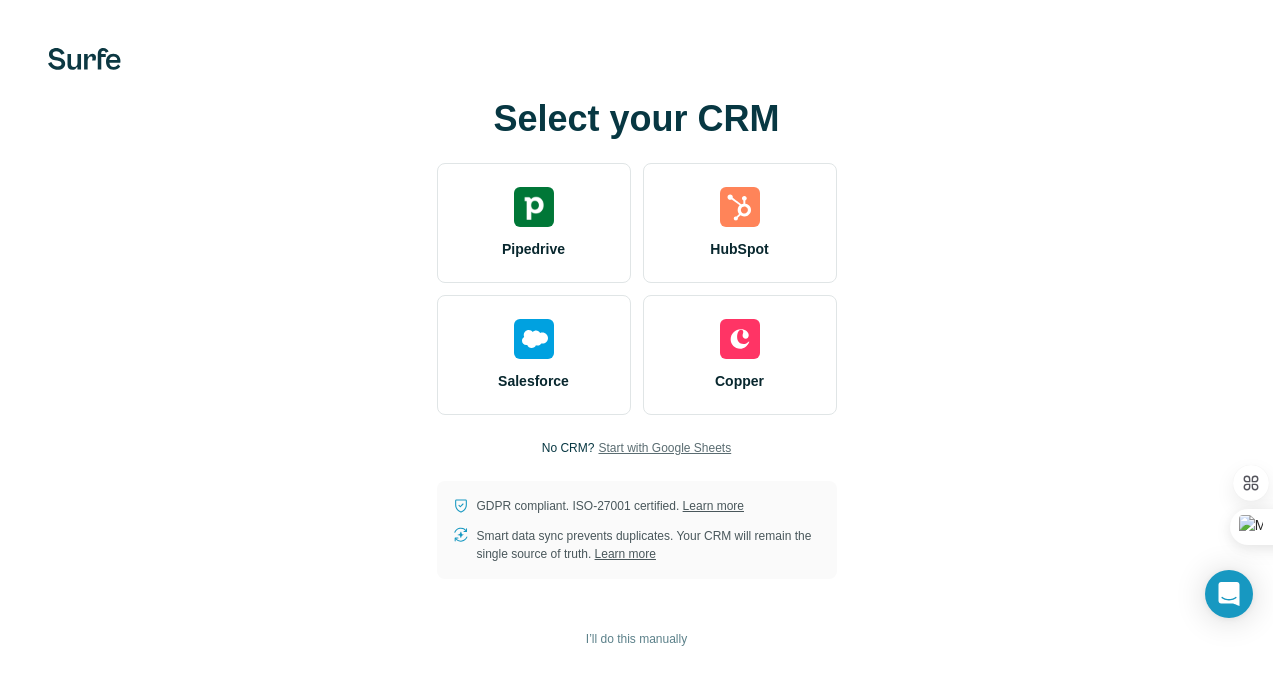 click on "Start with Google Sheets" at bounding box center [664, 448] 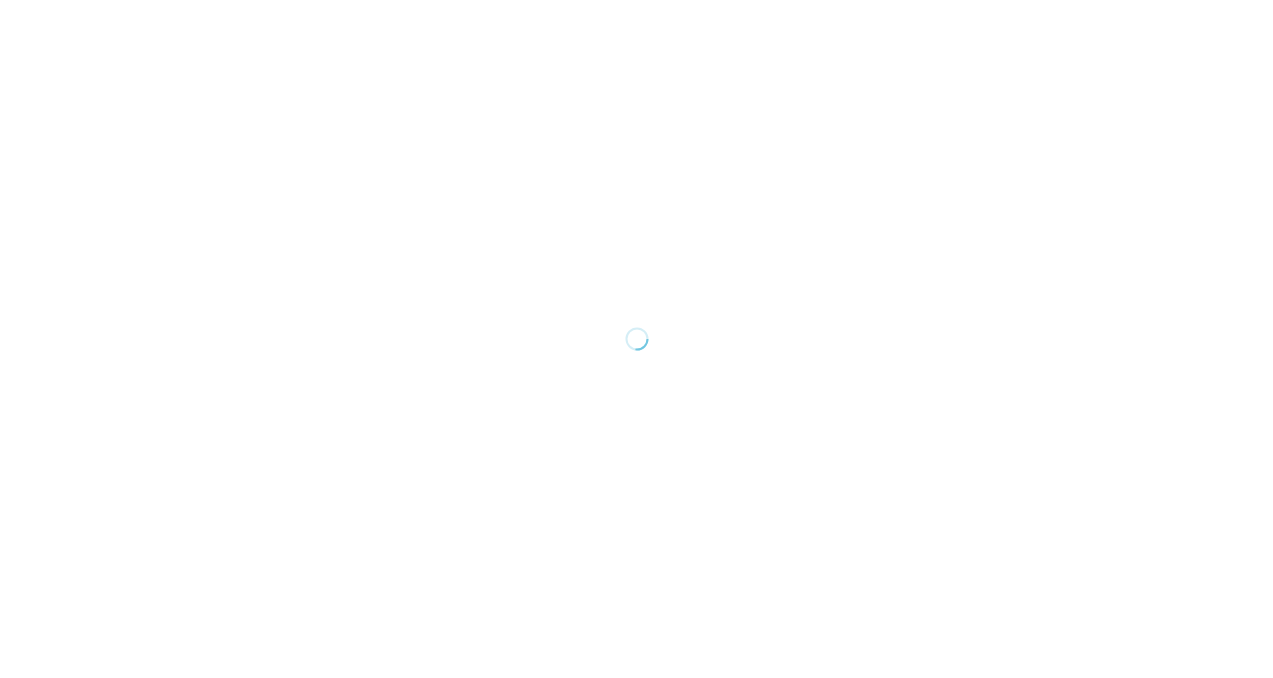 scroll, scrollTop: 0, scrollLeft: 0, axis: both 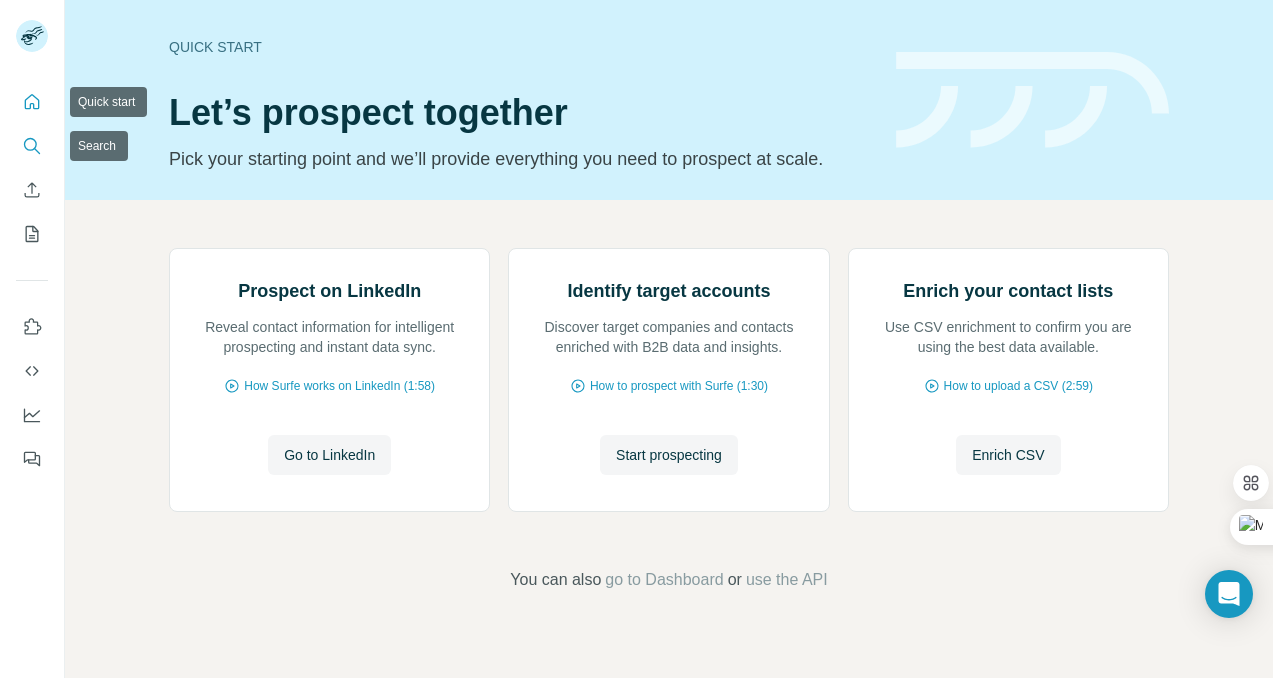 click 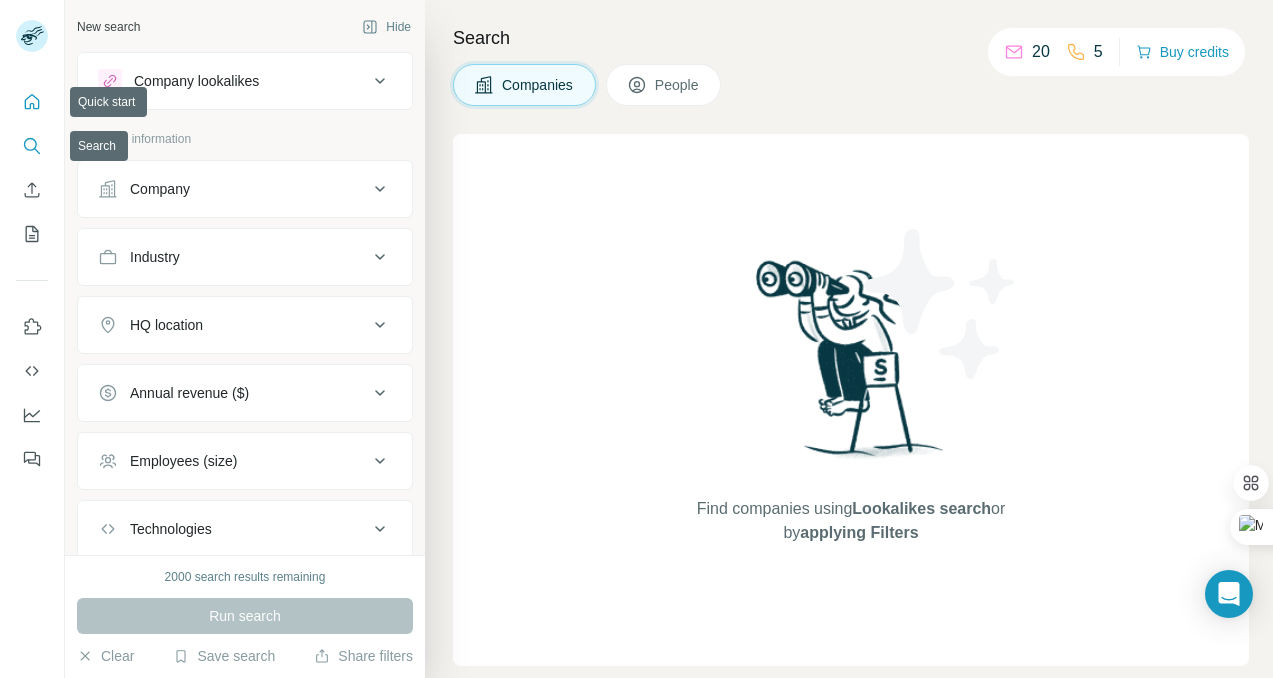 click 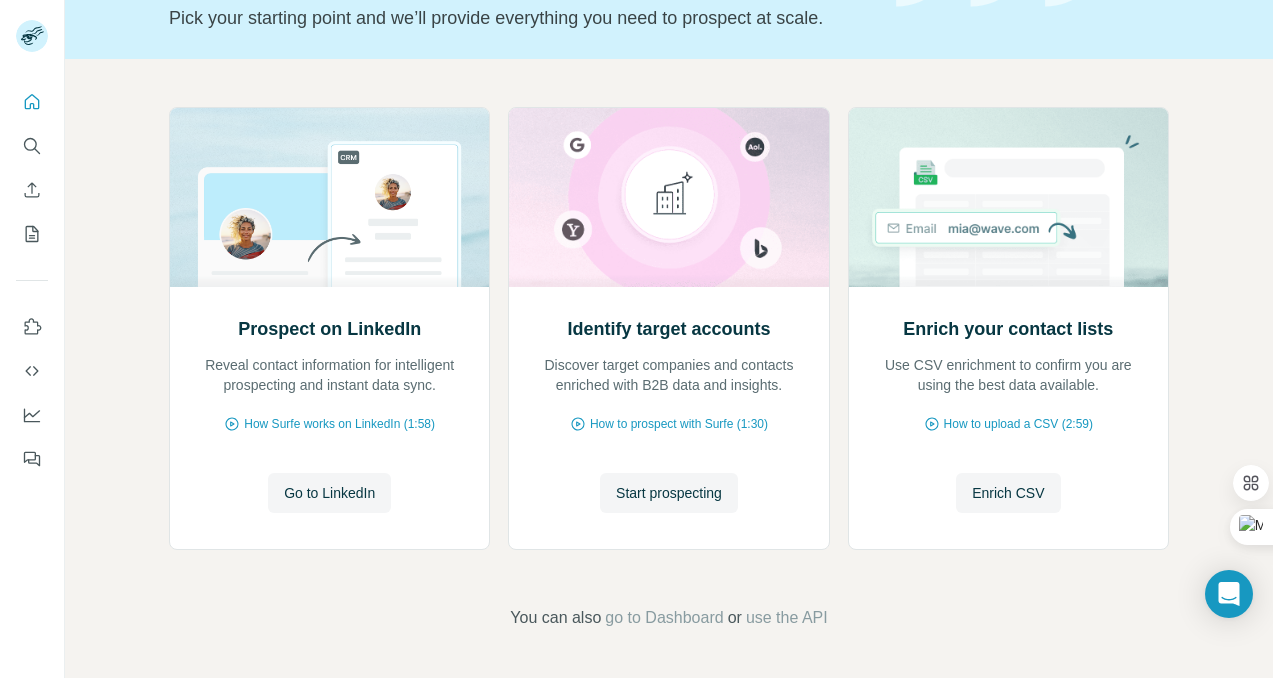 scroll, scrollTop: 0, scrollLeft: 0, axis: both 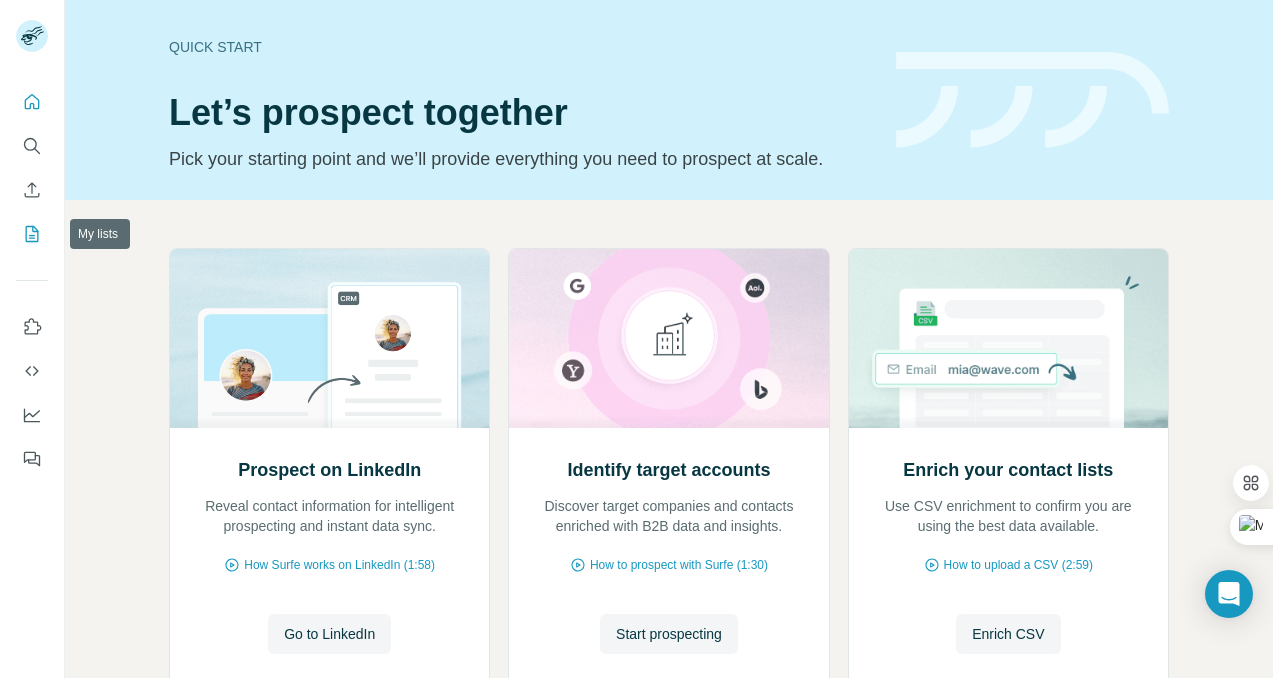 click 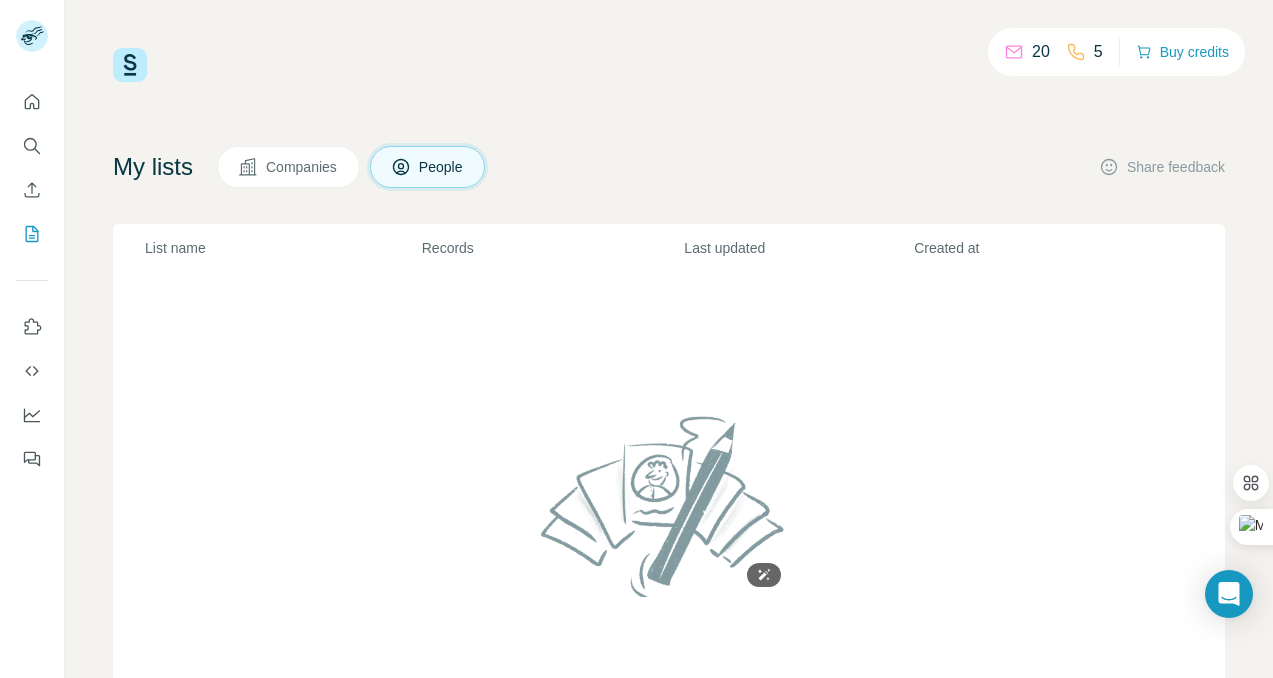 scroll, scrollTop: 15, scrollLeft: 0, axis: vertical 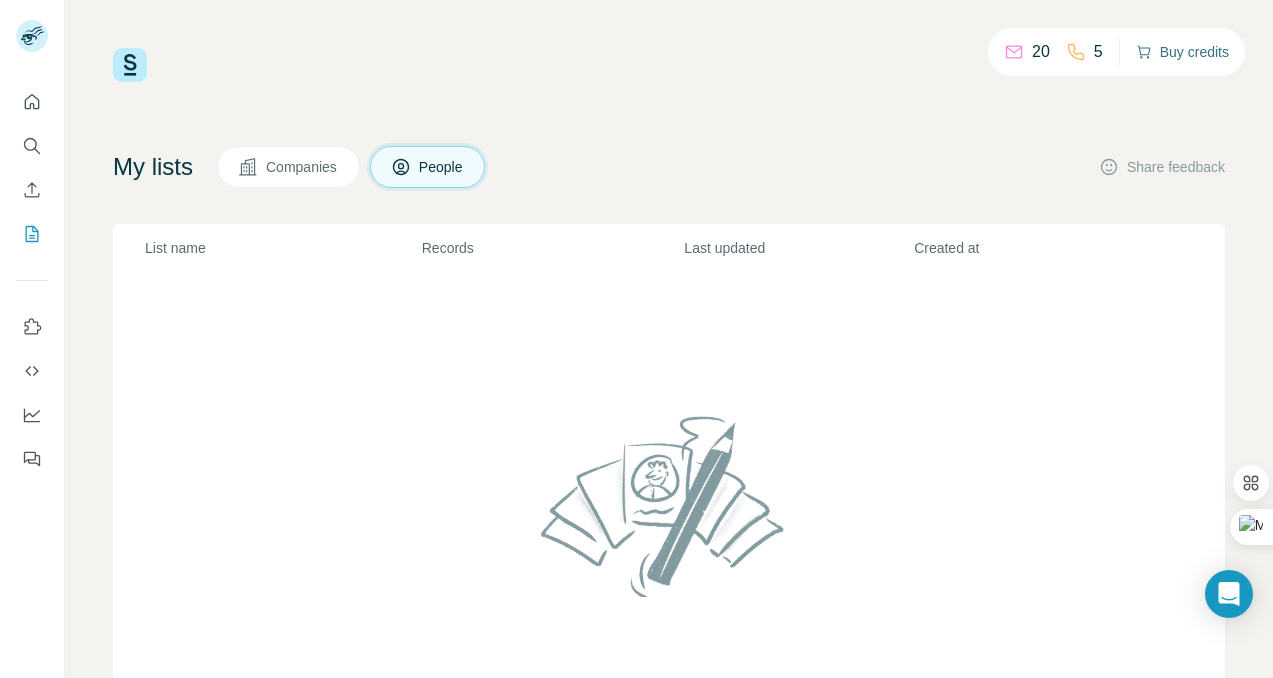 click on "Buy credits" at bounding box center [1182, 52] 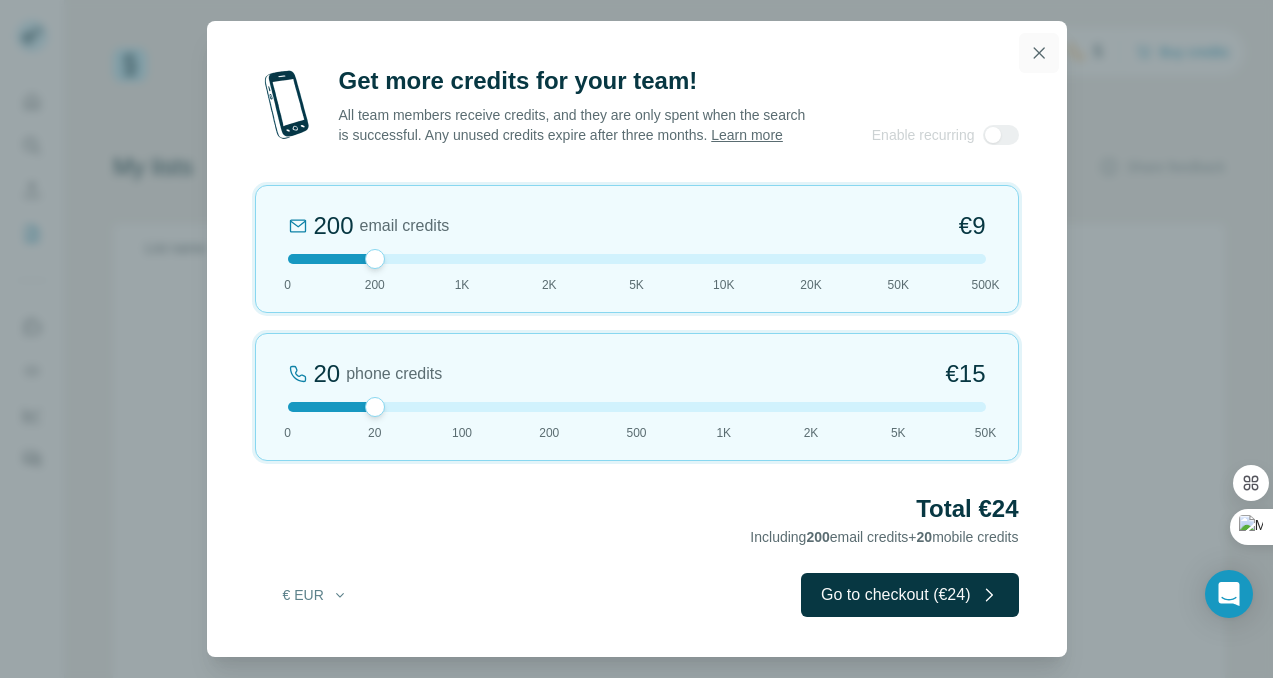 click 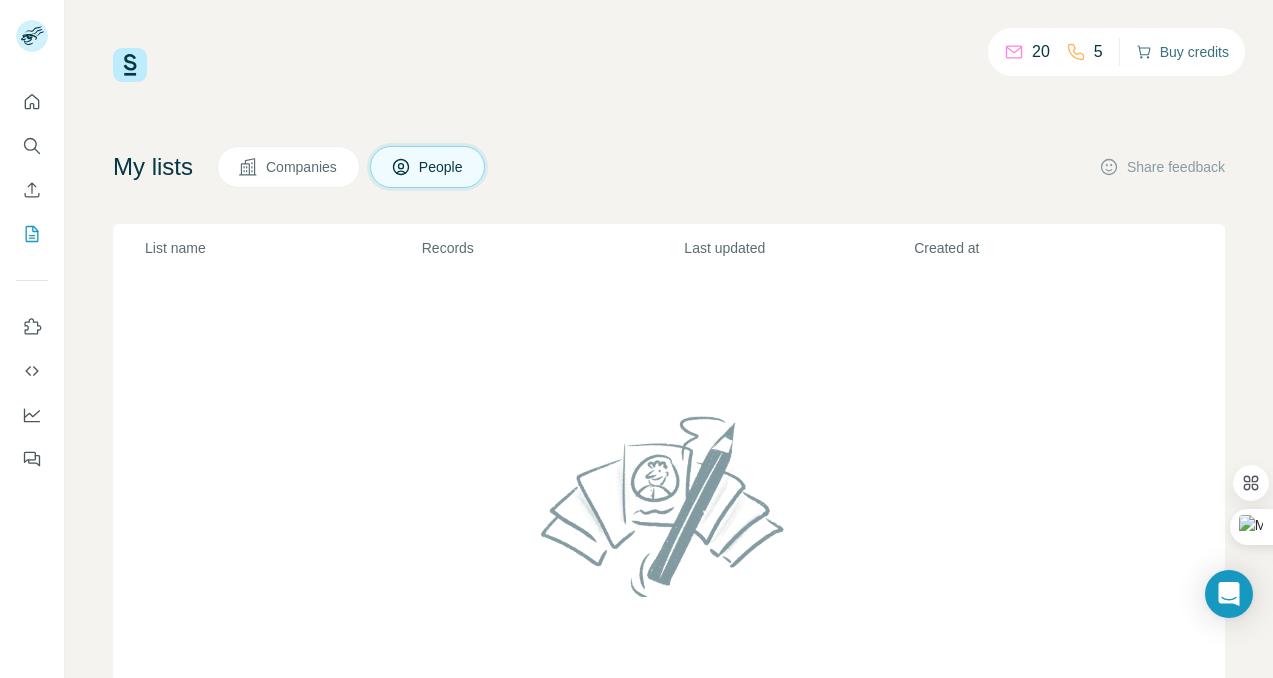click on "Buy credits" at bounding box center (1182, 52) 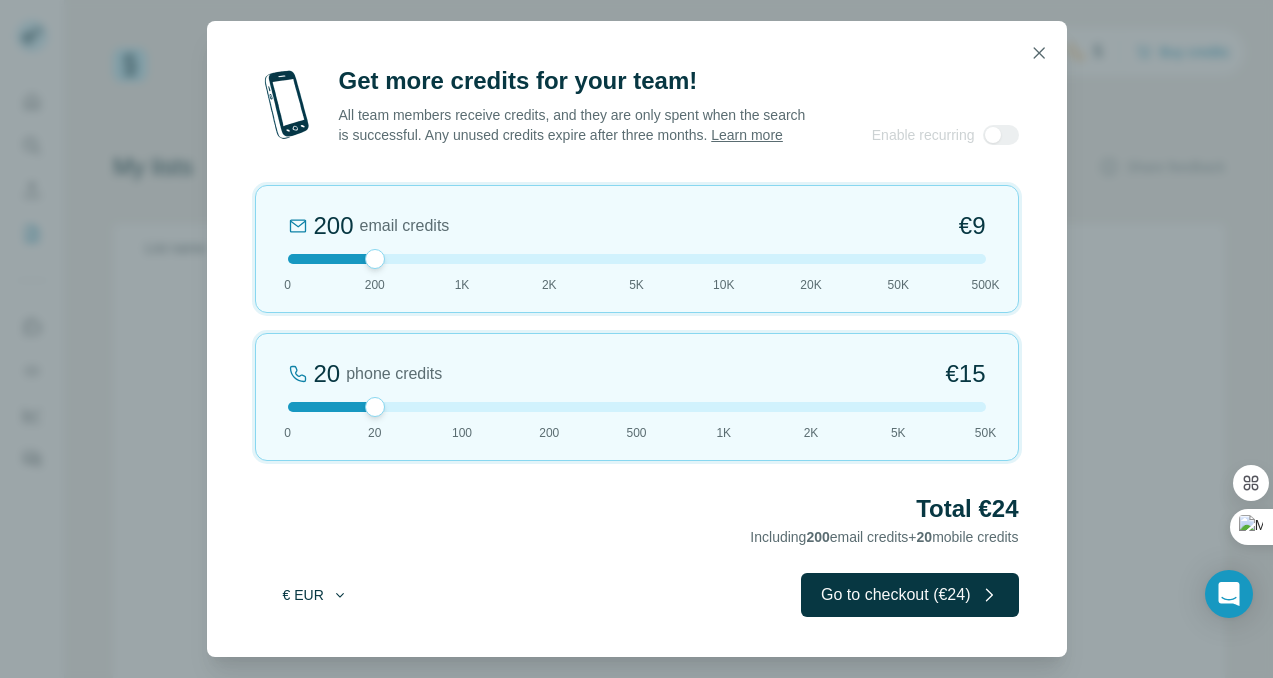 click 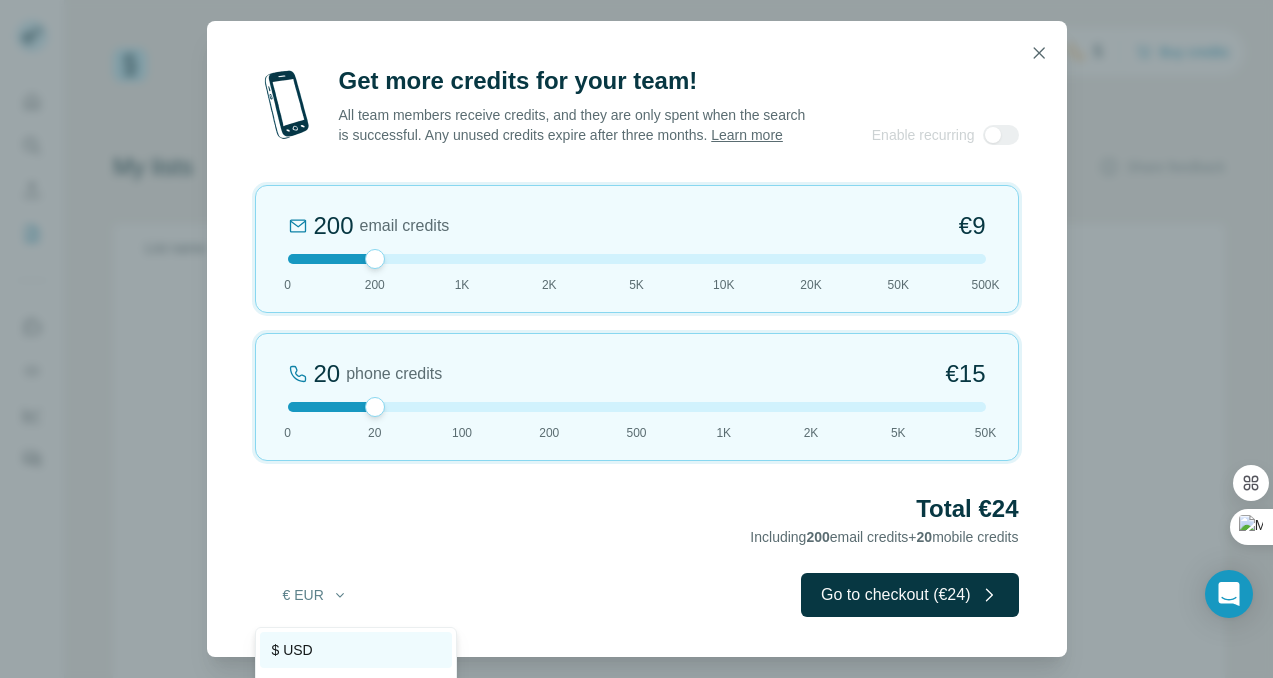 click on "$ USD" at bounding box center [356, 650] 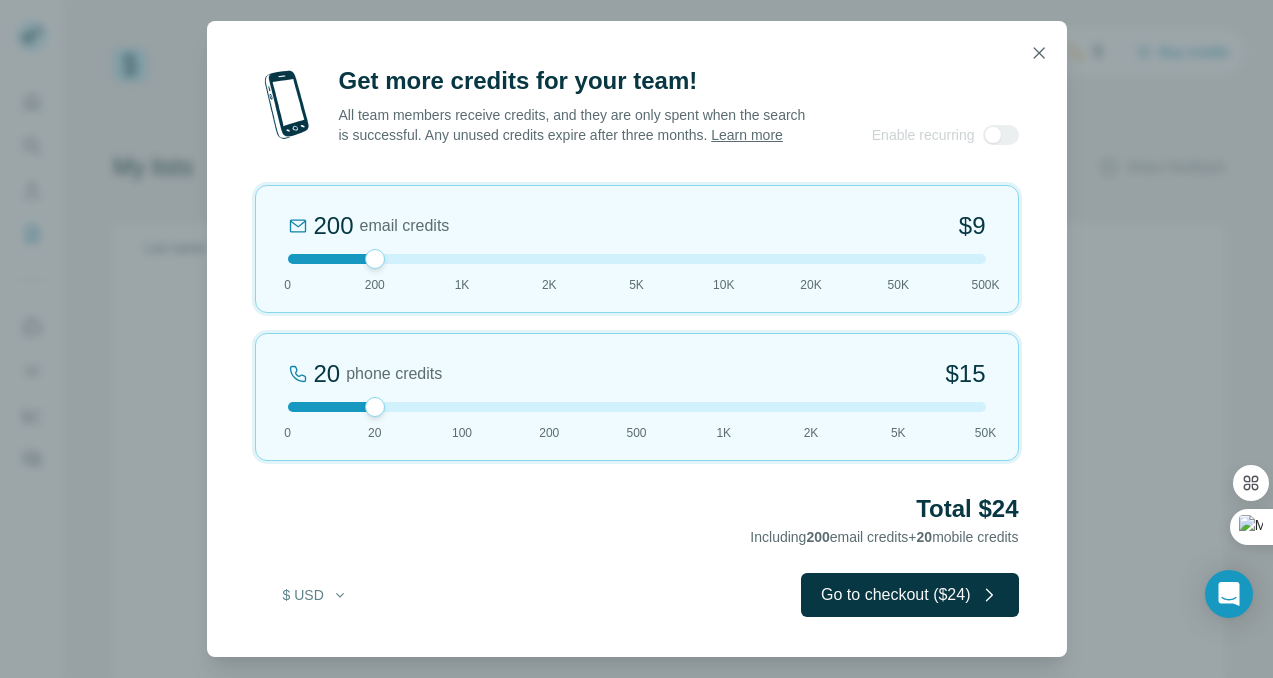 click on "200 email credits $9 0 200 1K 2K 5K 10K 20K 50K 500K" at bounding box center (637, 249) 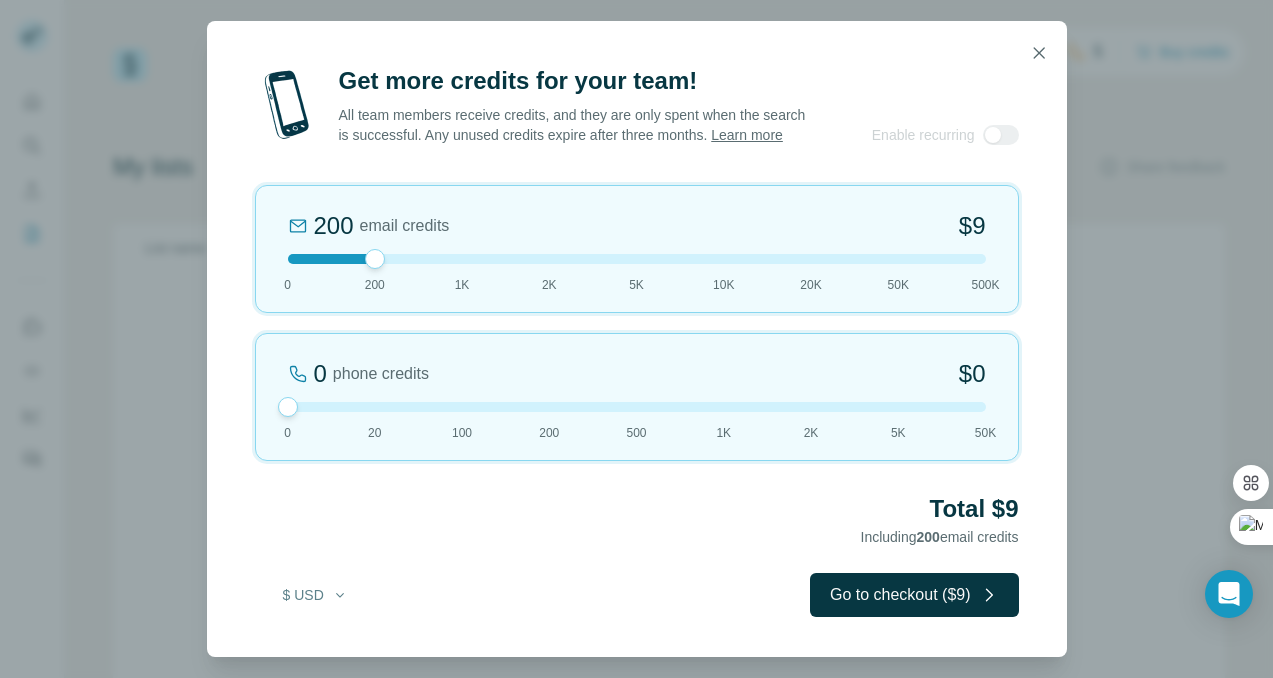drag, startPoint x: 372, startPoint y: 417, endPoint x: 282, endPoint y: 418, distance: 90.005554 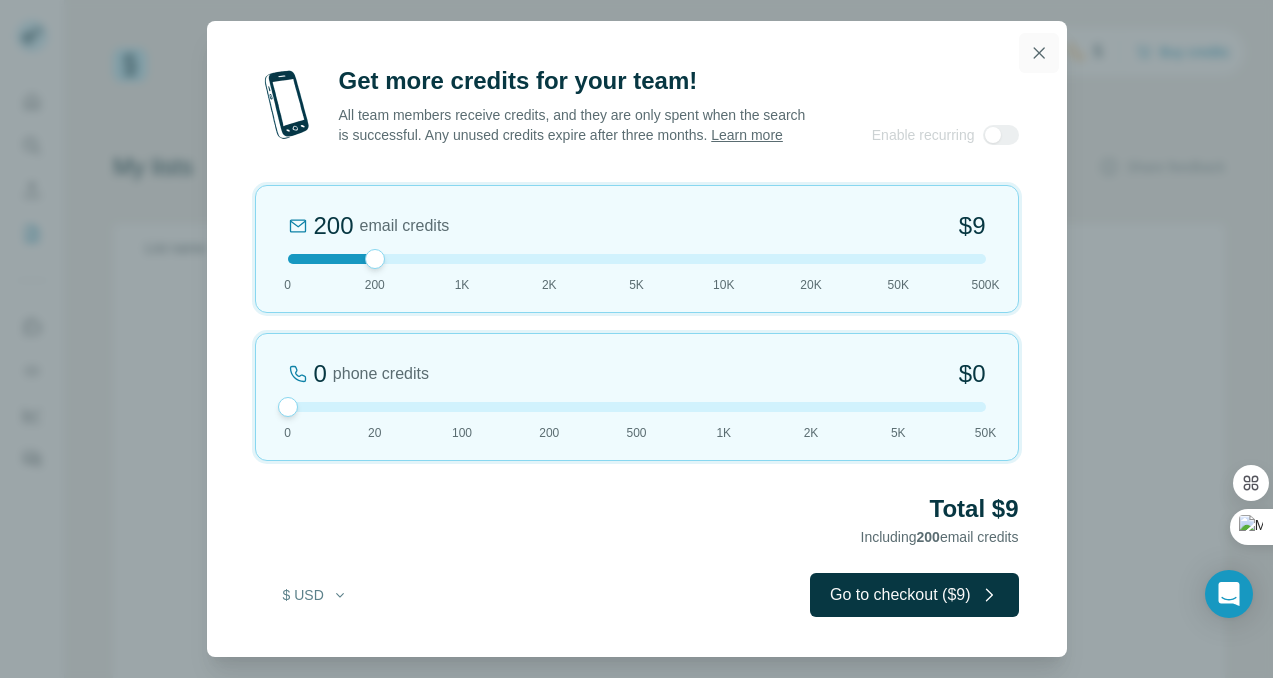 click 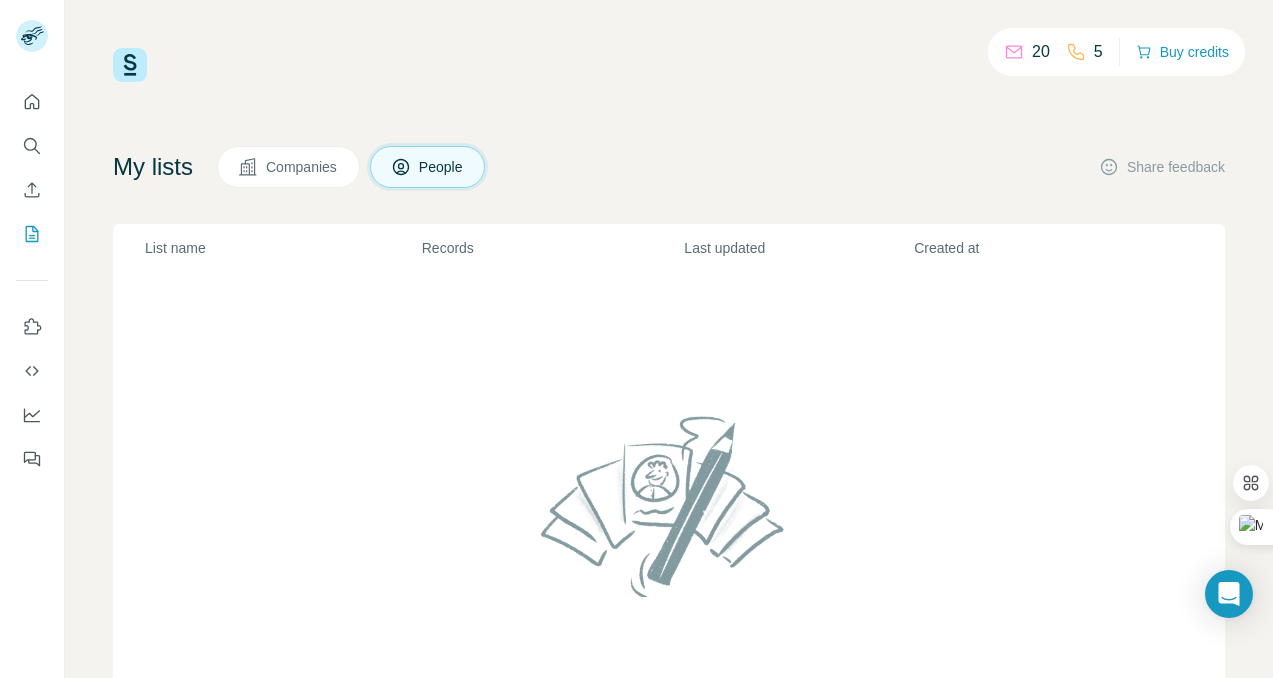 scroll, scrollTop: 14, scrollLeft: 0, axis: vertical 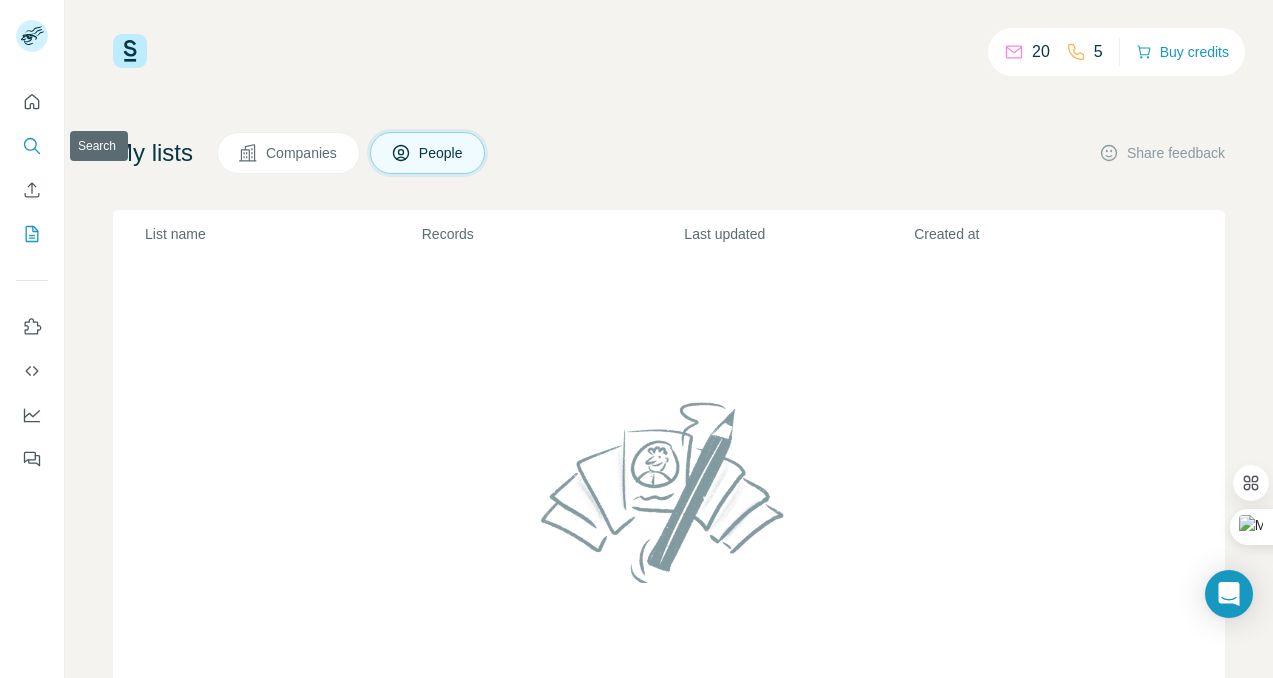 click at bounding box center [32, 146] 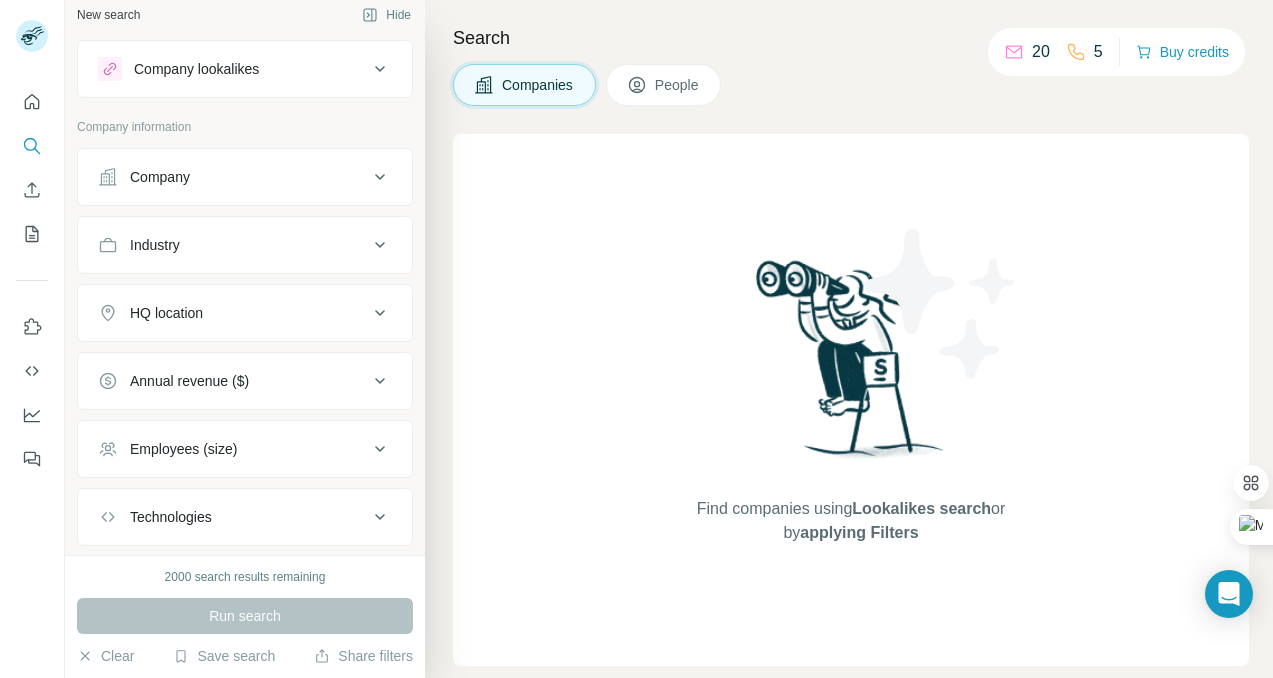 scroll, scrollTop: 0, scrollLeft: 0, axis: both 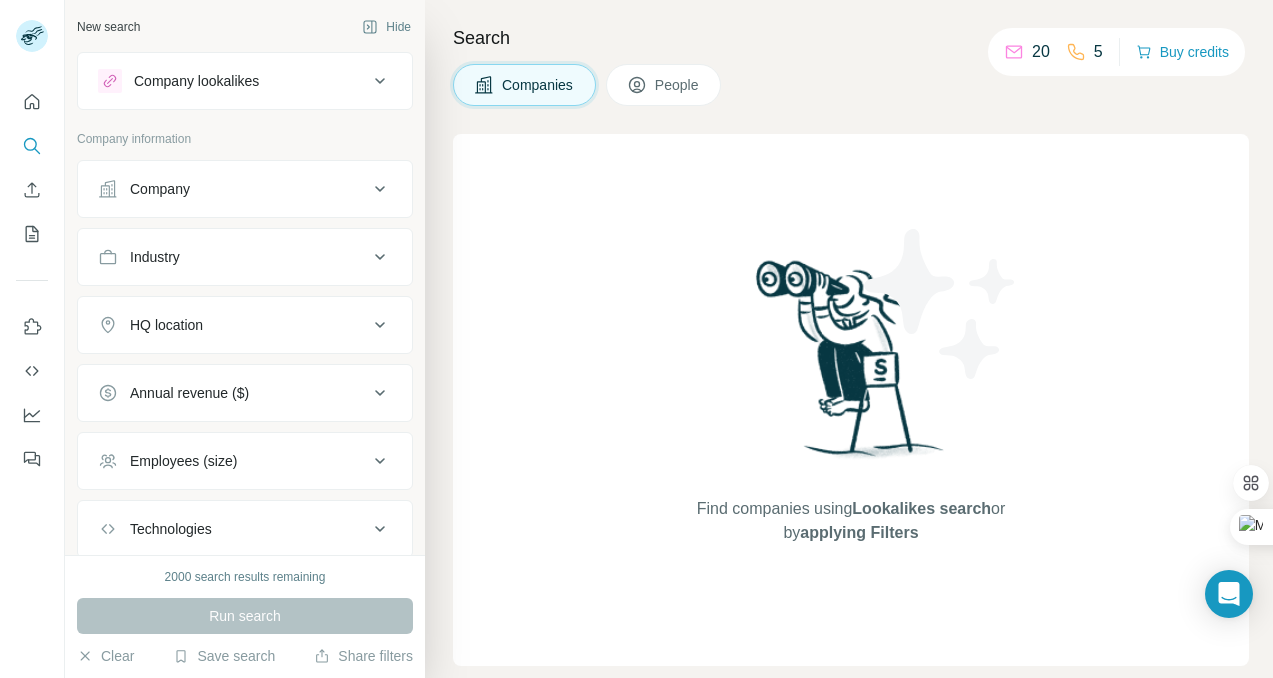 click on "Company lookalikes" at bounding box center [233, 81] 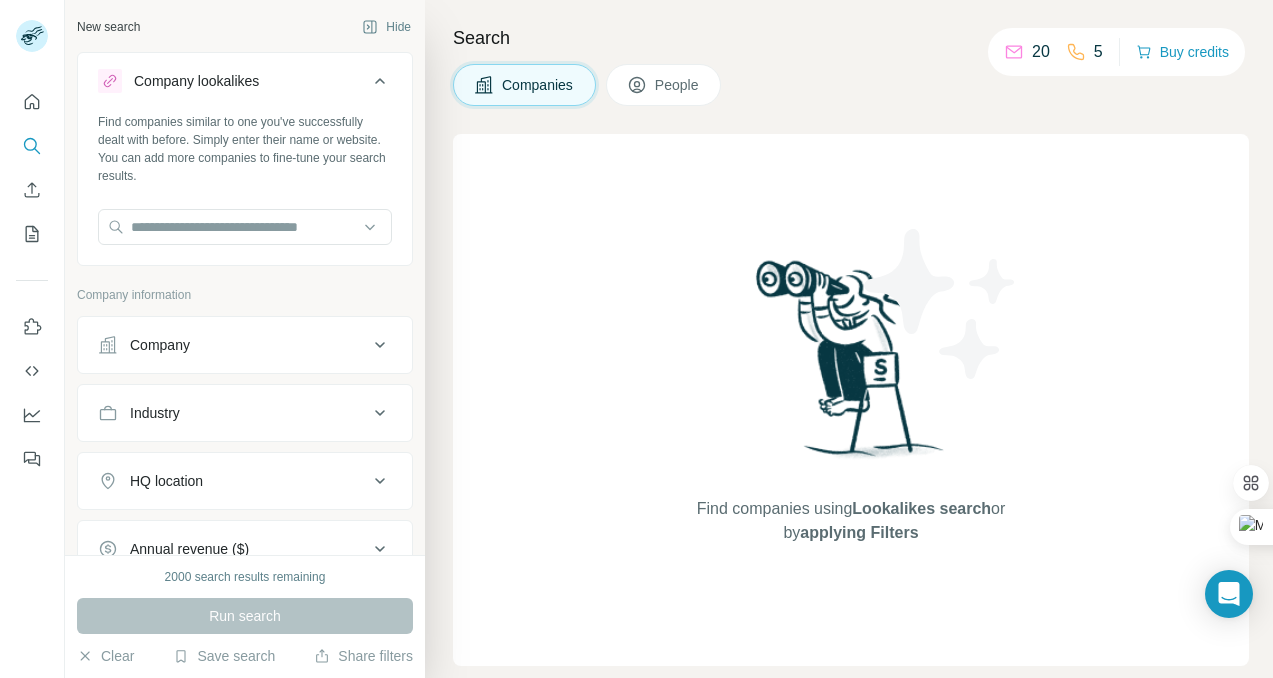 click 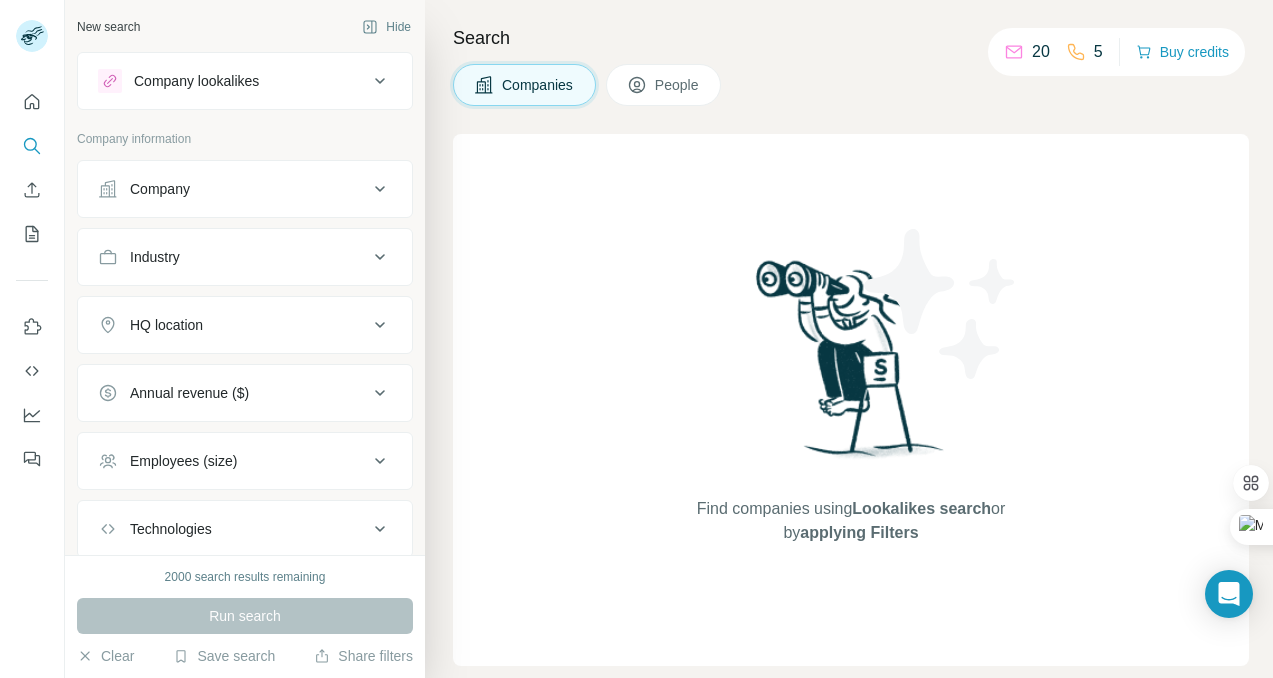 click on "Company" at bounding box center [233, 189] 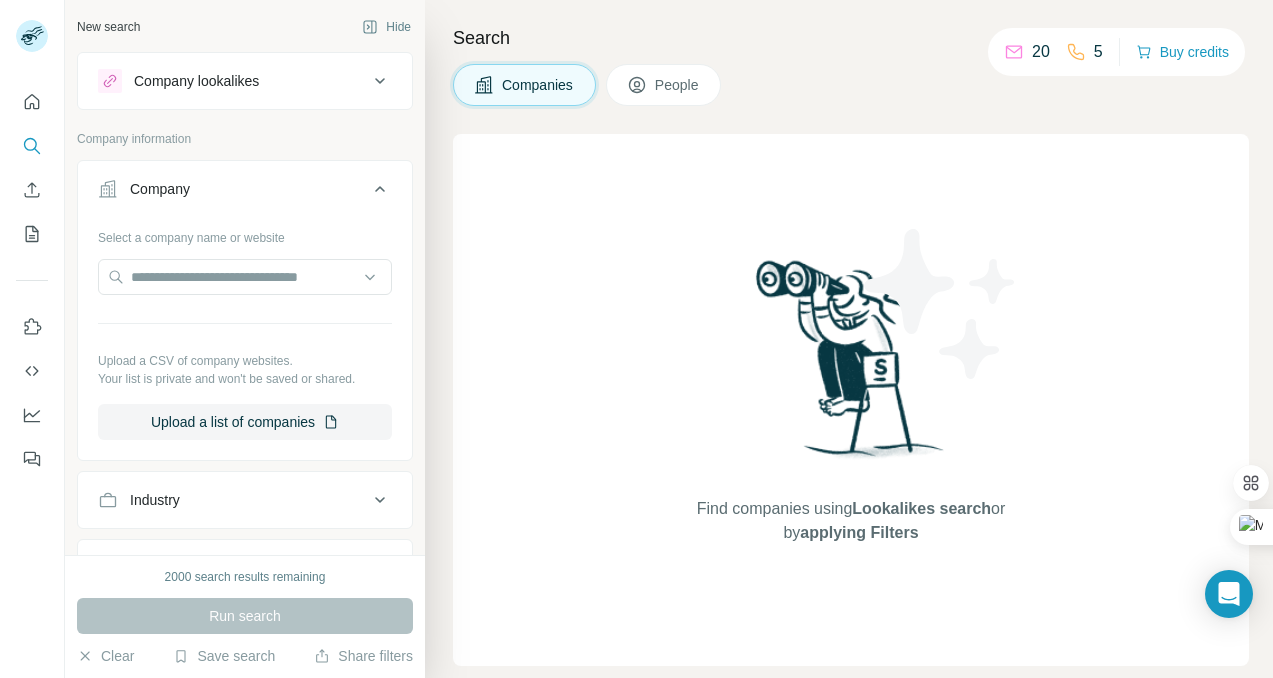 click on "Company" at bounding box center (233, 189) 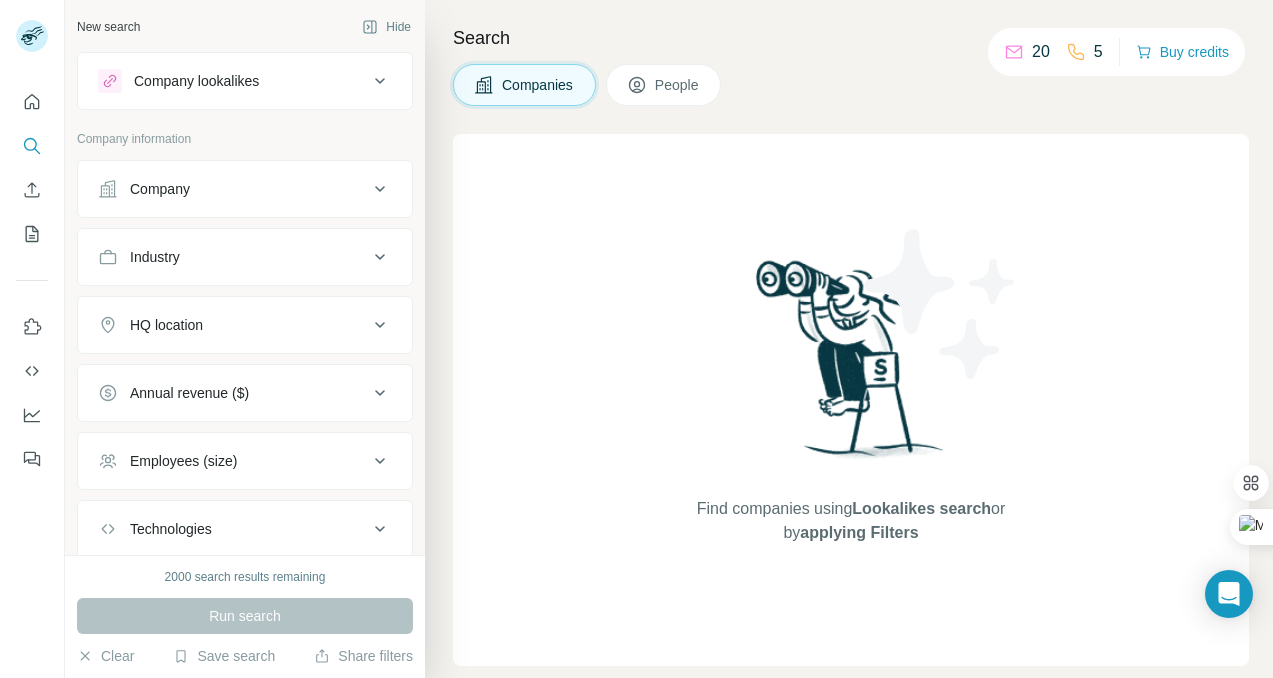 scroll, scrollTop: 1, scrollLeft: 0, axis: vertical 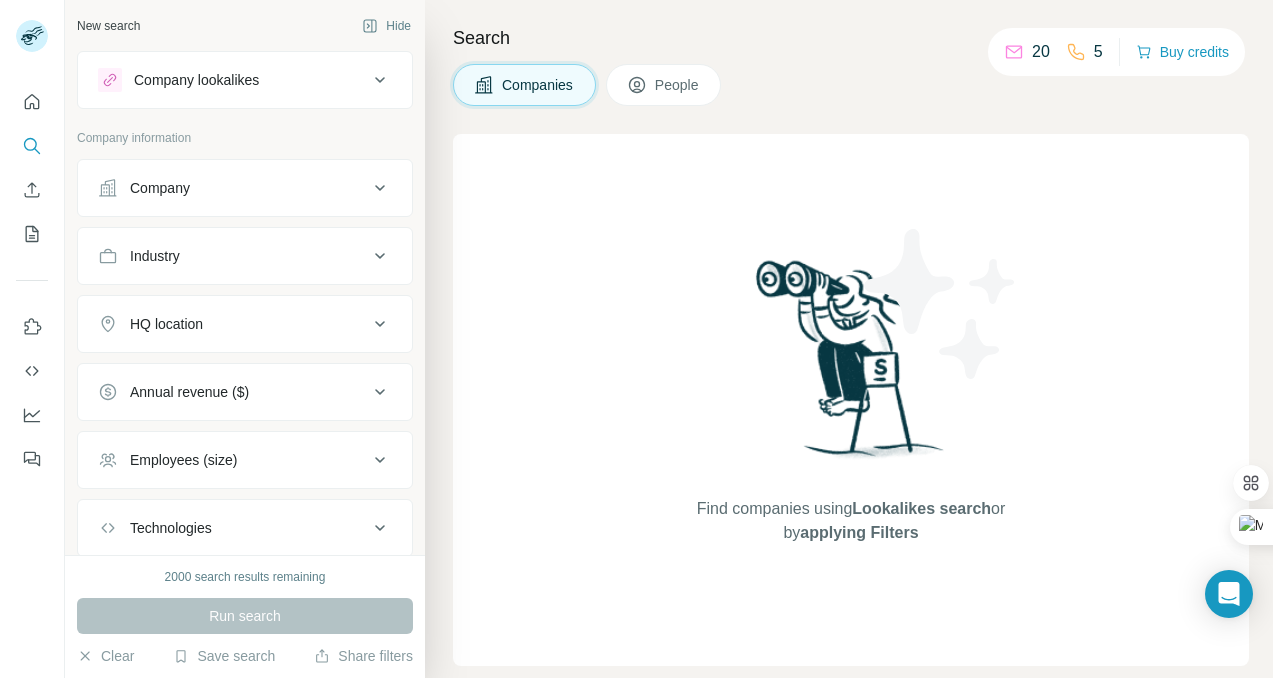 click on "People" at bounding box center (664, 85) 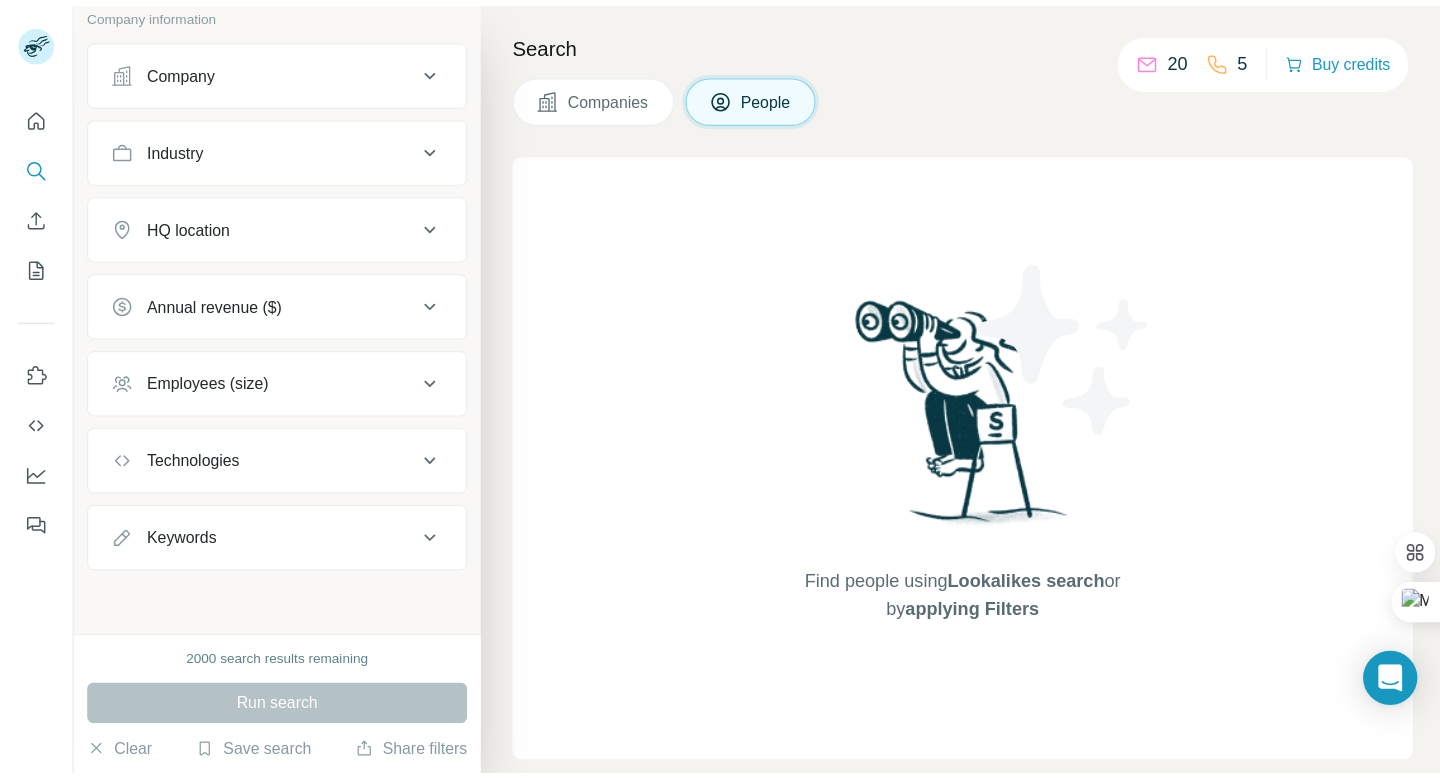 scroll, scrollTop: 0, scrollLeft: 0, axis: both 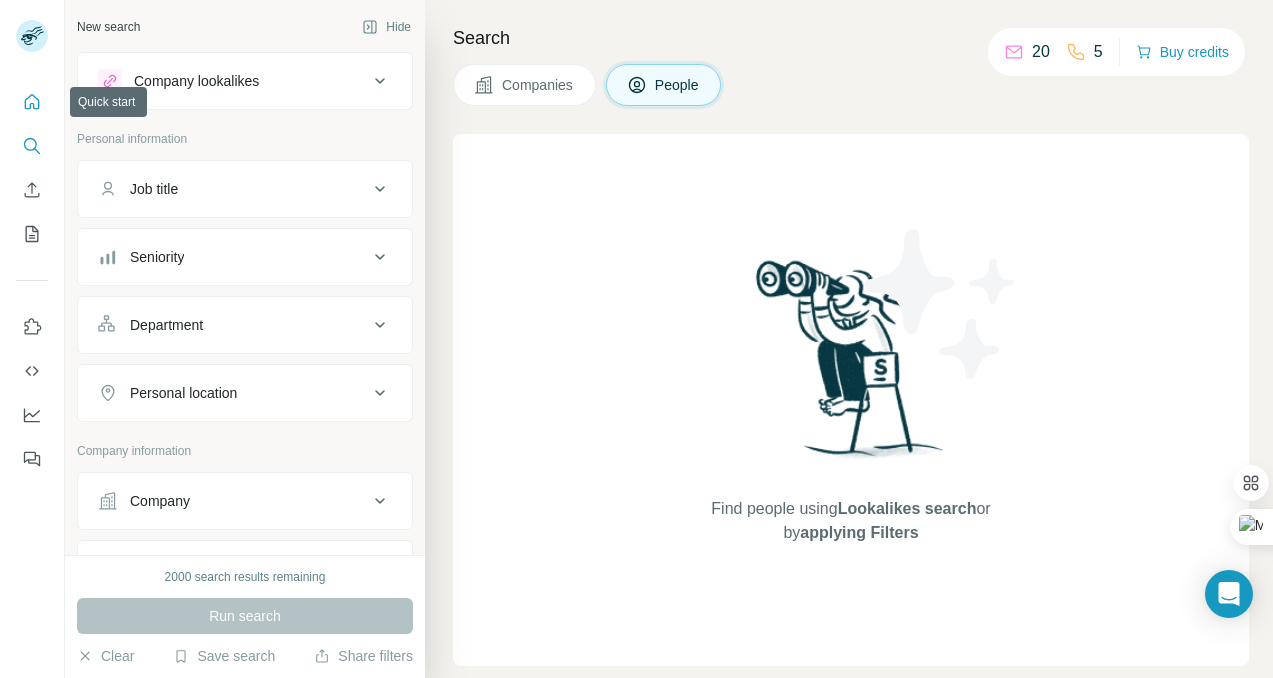 click at bounding box center (32, 102) 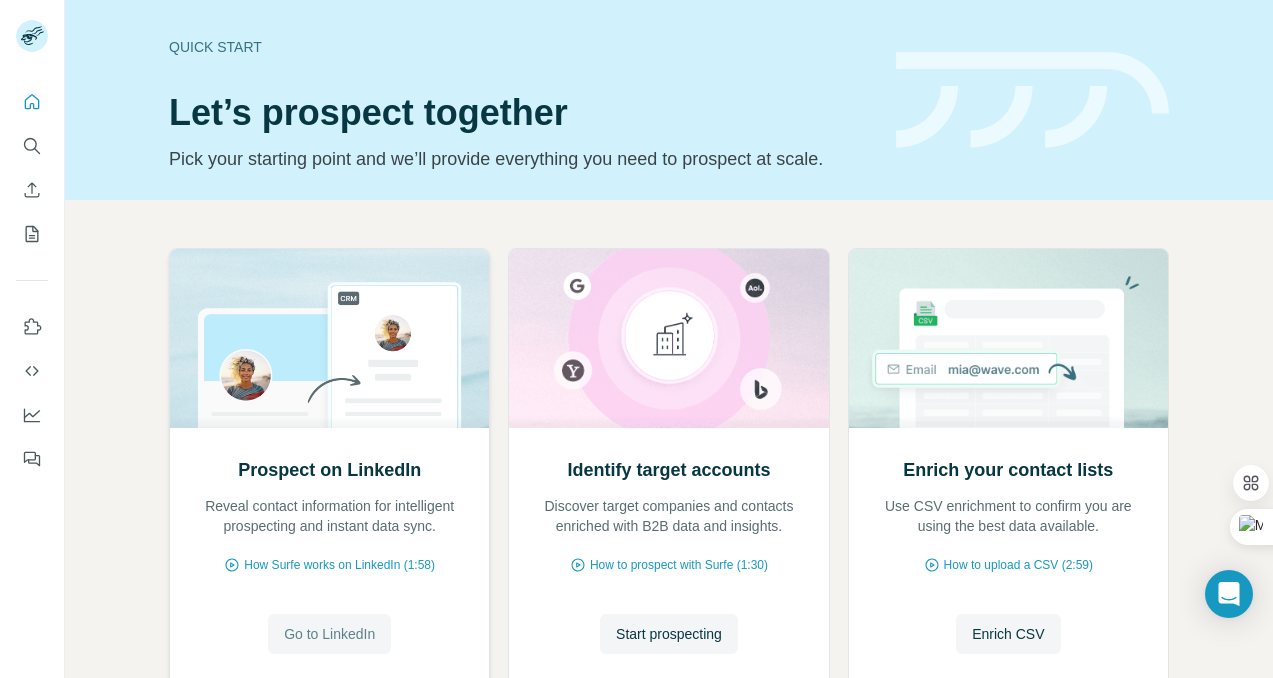 click on "Go to LinkedIn" at bounding box center (329, 634) 